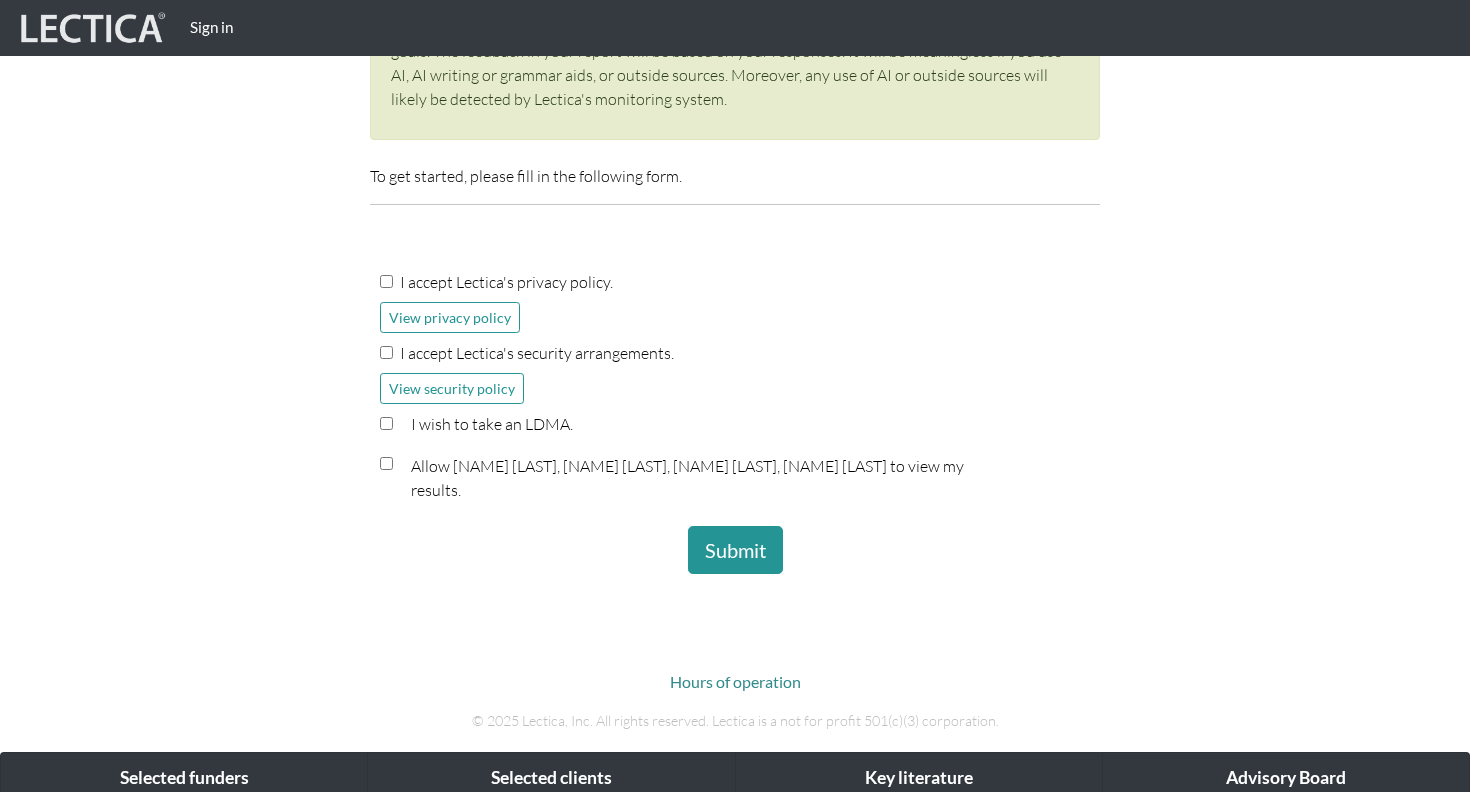 scroll, scrollTop: 454, scrollLeft: 0, axis: vertical 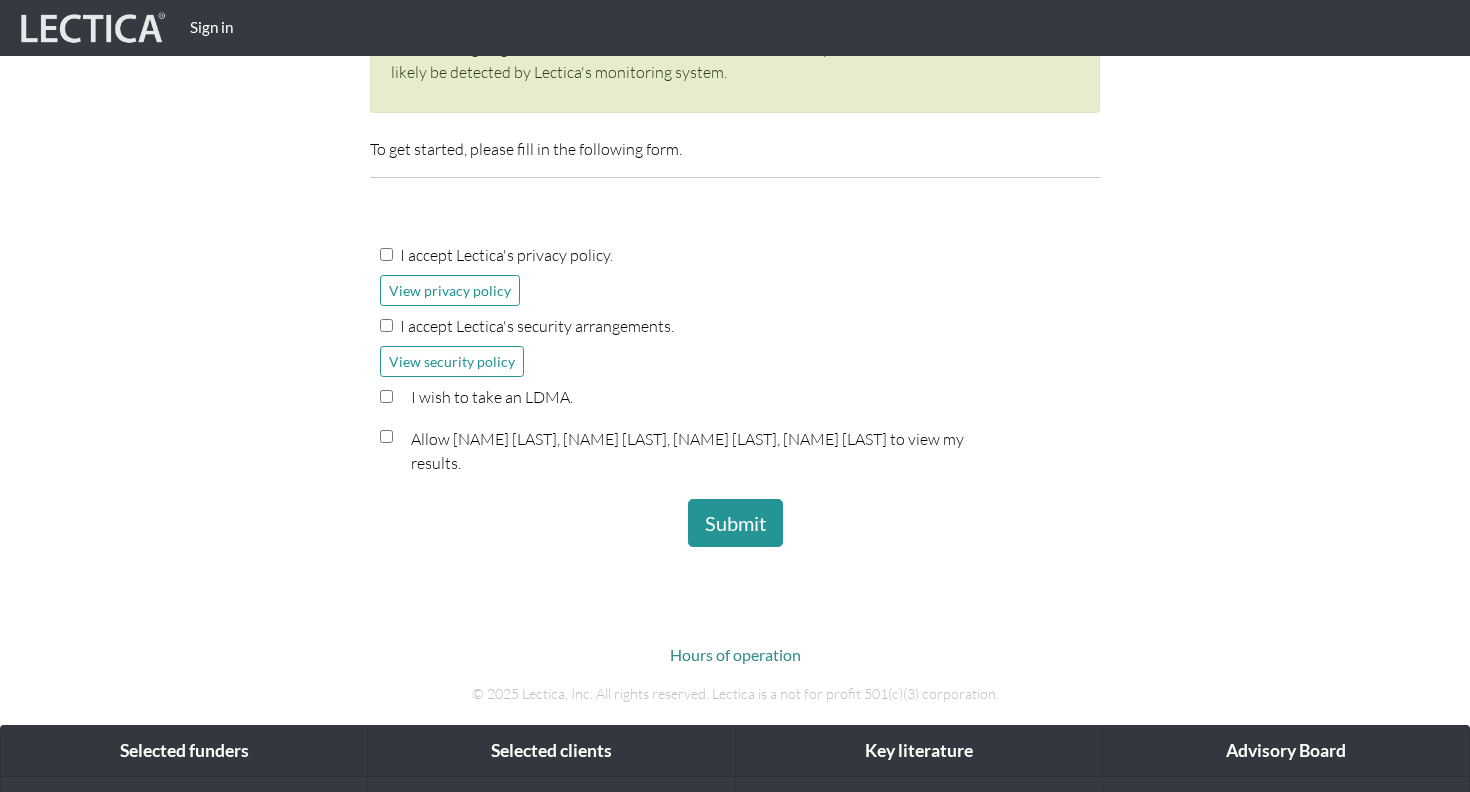 click on "I accept Lectica's privacy policy." at bounding box center (735, 259) 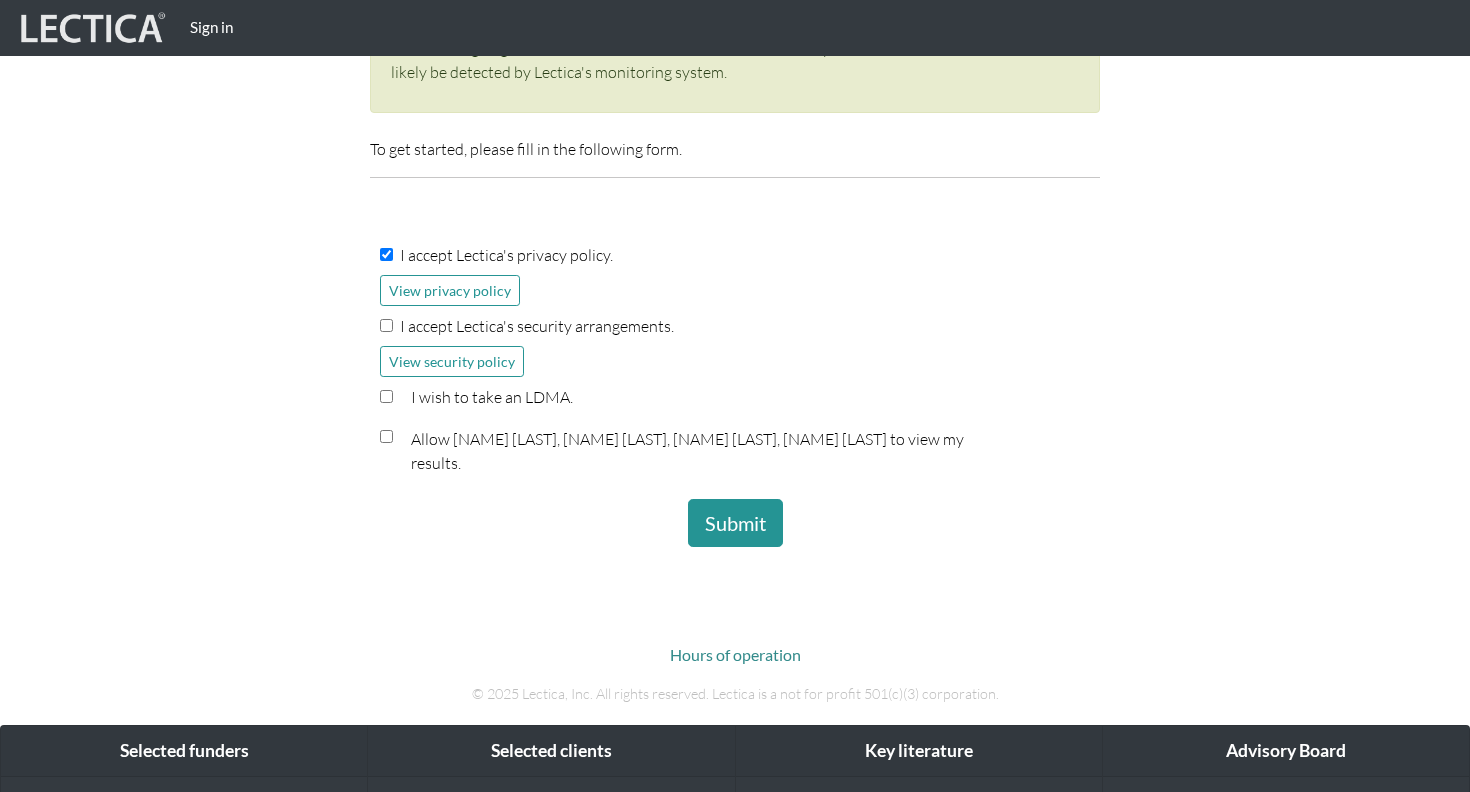 click on "I accept Lectica's security arrangements." at bounding box center [735, 330] 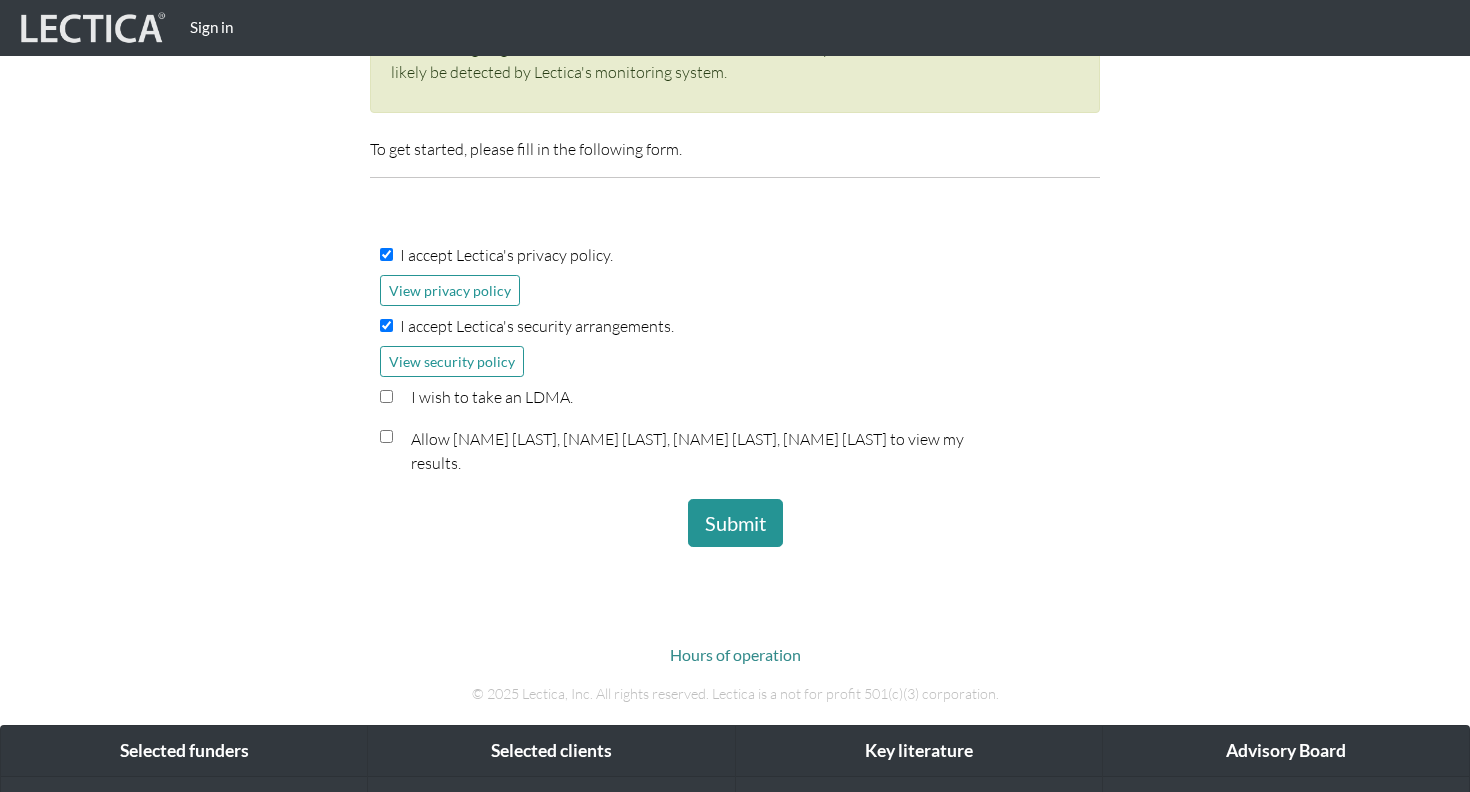 click on "I wish to take an LDMA." at bounding box center [386, 396] 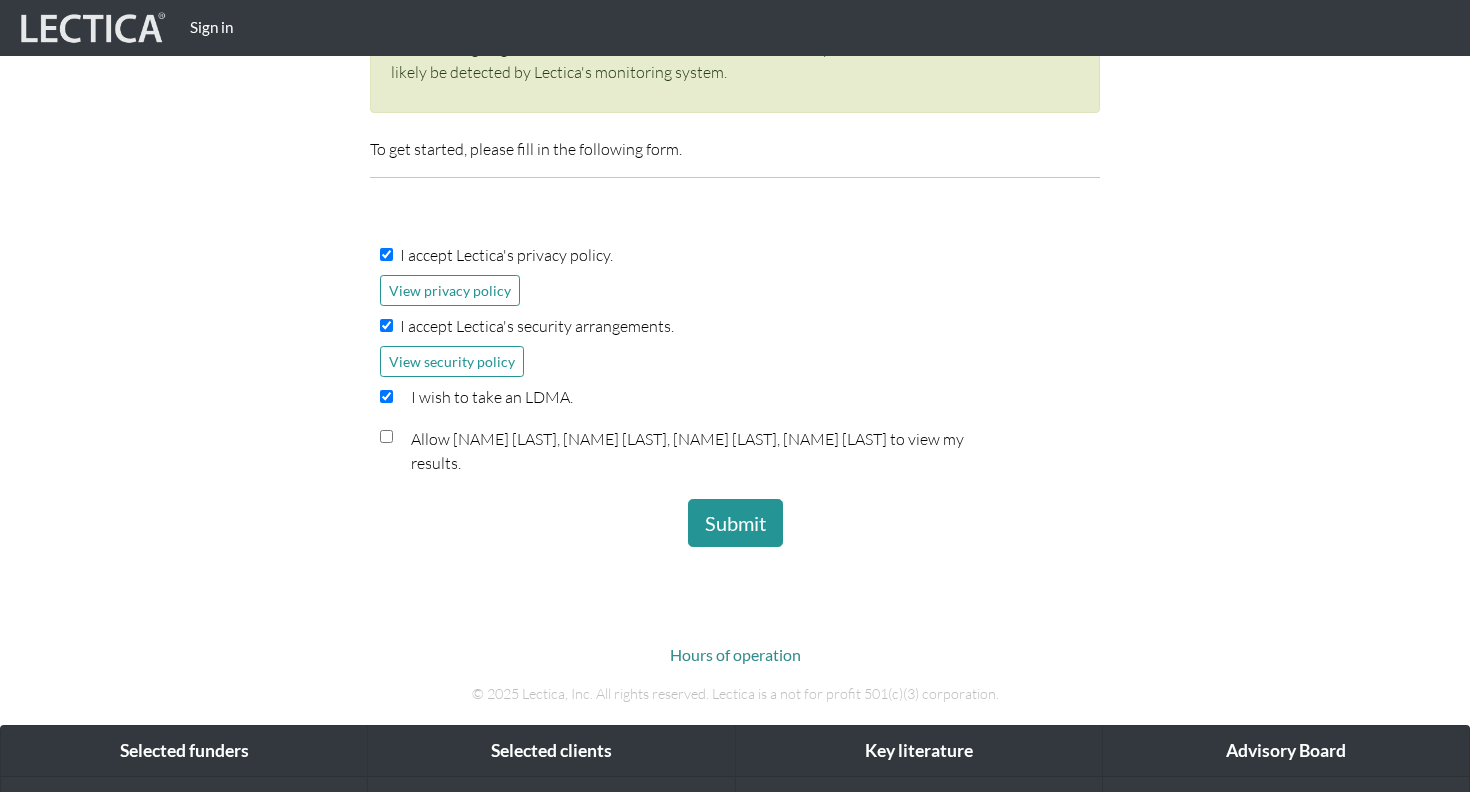 click at bounding box center (386, 436) 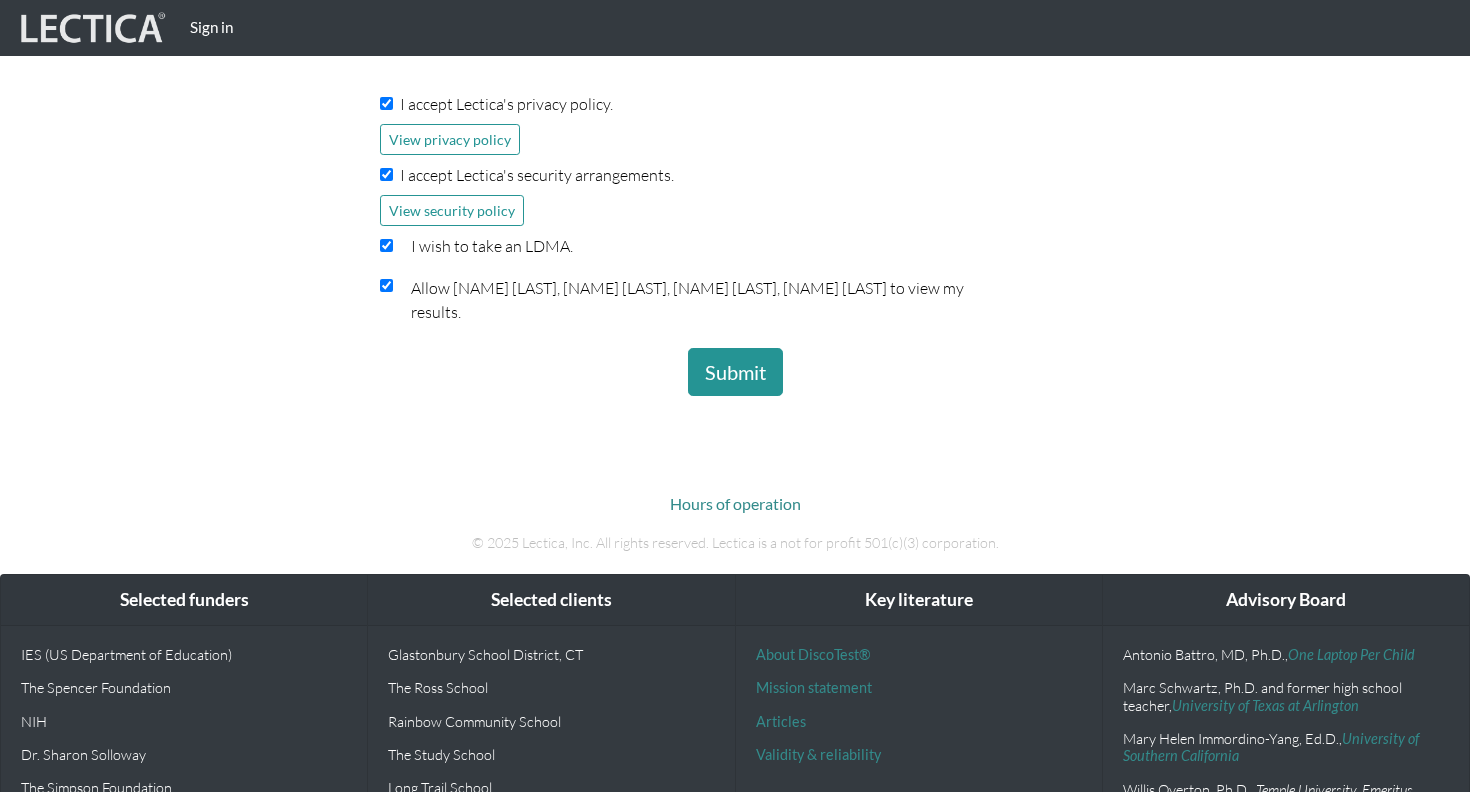 scroll, scrollTop: 699, scrollLeft: 0, axis: vertical 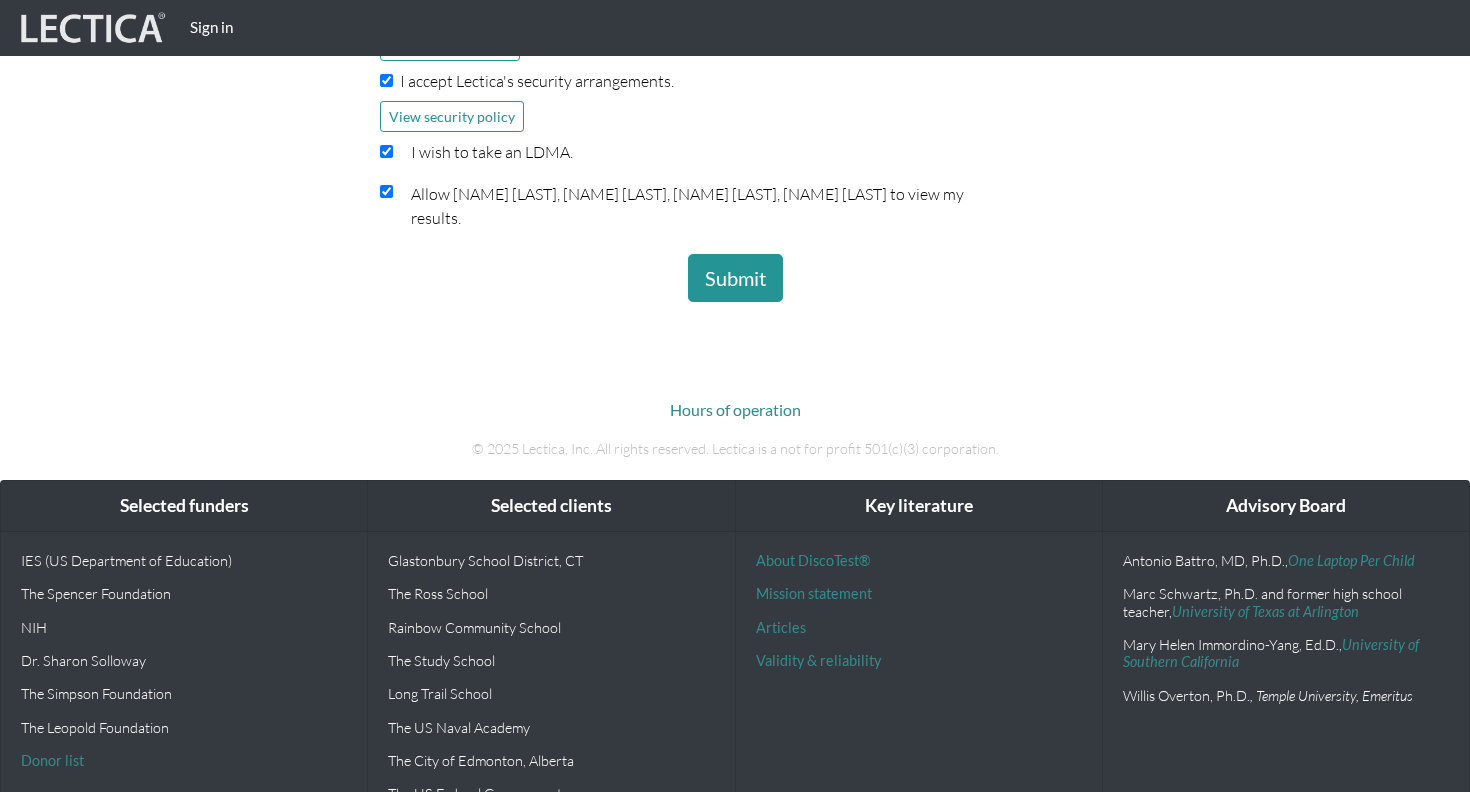 click on "Sign in
Welcome to your LDMA assignment!       Submit by date: December 31, 2025 9:00 AM
Getting started
If you're planning to take the LDMA, you've landed on the right page.
This assessment should be completed on a computer or tablet (not a phone). You will also need to use the latest version of a fully standards compliant web browser. (We recommend Chrome or FireFox.)
To get started, please fill in the following form.
I accept Lectica's privacy policy.   View privacy policy     I accept Lectica's security arrangements.   View security policy     I wish to take an LDMA.       Submit   Privacy policy   ×         live   Summary" at bounding box center (735, 70) 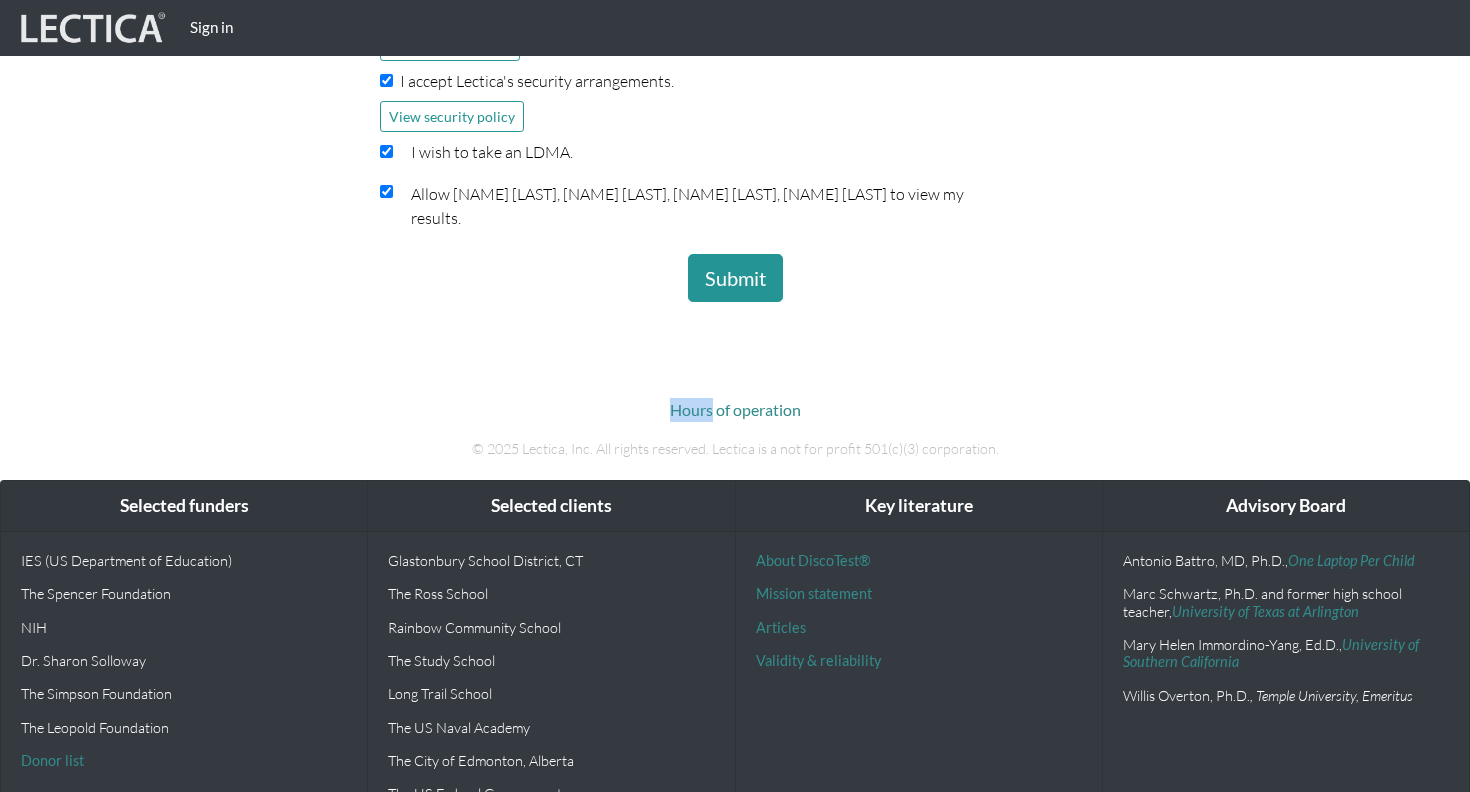 click on "Sign in
Welcome to your LDMA assignment!       Submit by date: December 31, 2025 9:00 AM
Getting started
If you're planning to take the LDMA, you've landed on the right page.
This assessment should be completed on a computer or tablet (not a phone). You will also need to use the latest version of a fully standards compliant web browser. (We recommend Chrome or FireFox.)
To get started, please fill in the following form.
I accept Lectica's privacy policy.   View privacy policy     I accept Lectica's security arrangements.   View security policy     I wish to take an LDMA.       Submit   Privacy policy   ×         live   Summary" at bounding box center [735, 70] 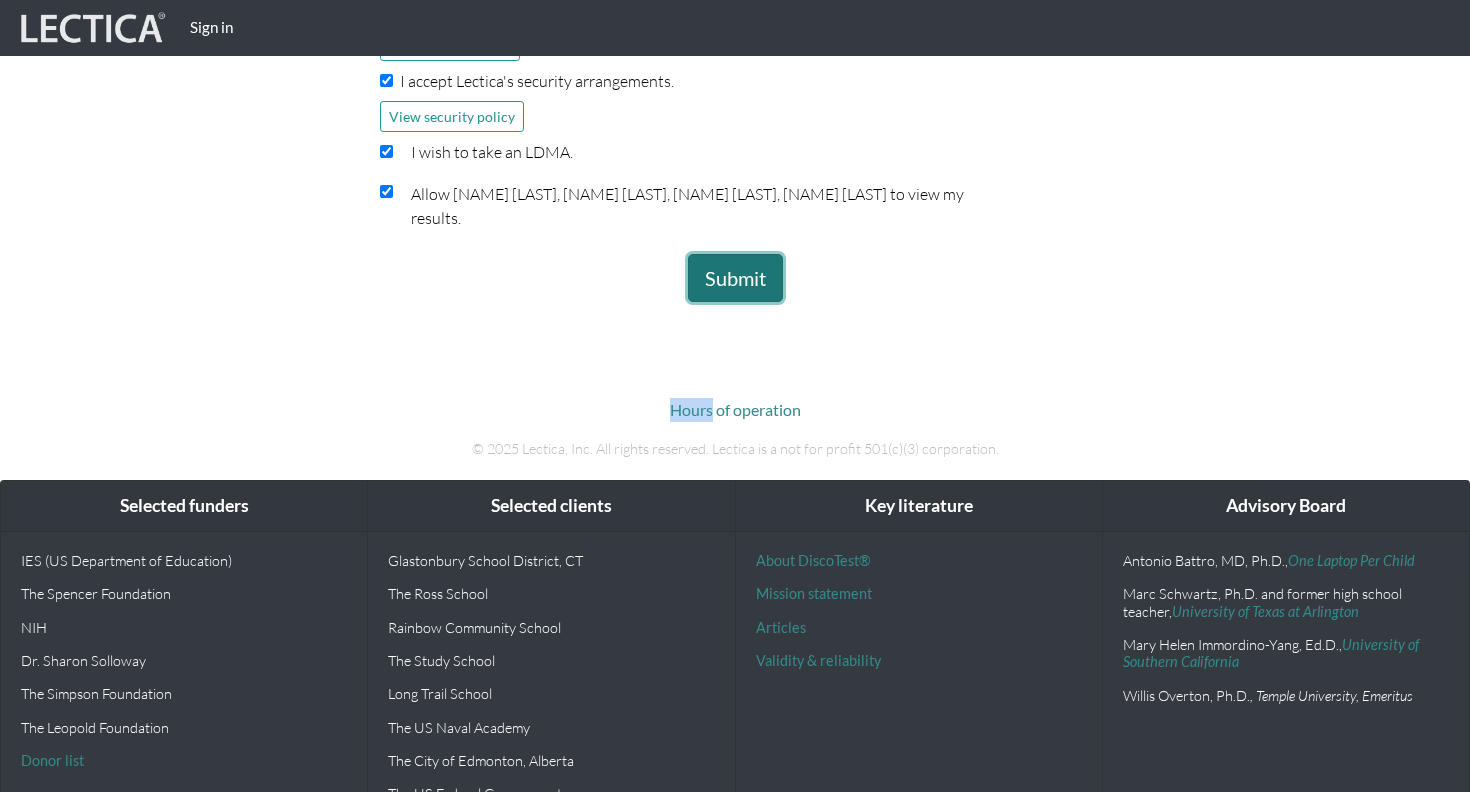 click on "Submit" at bounding box center (735, 278) 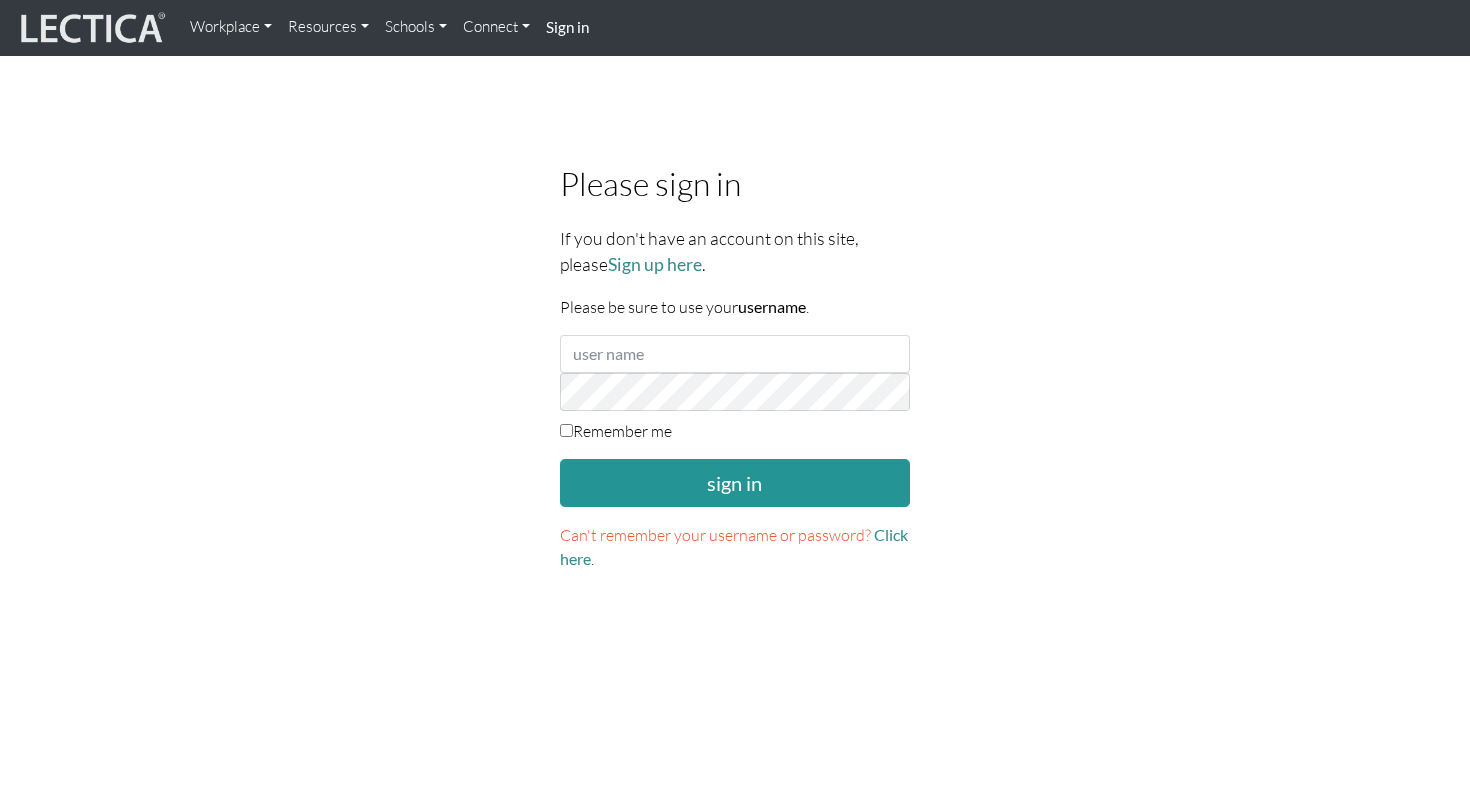 scroll, scrollTop: 0, scrollLeft: 0, axis: both 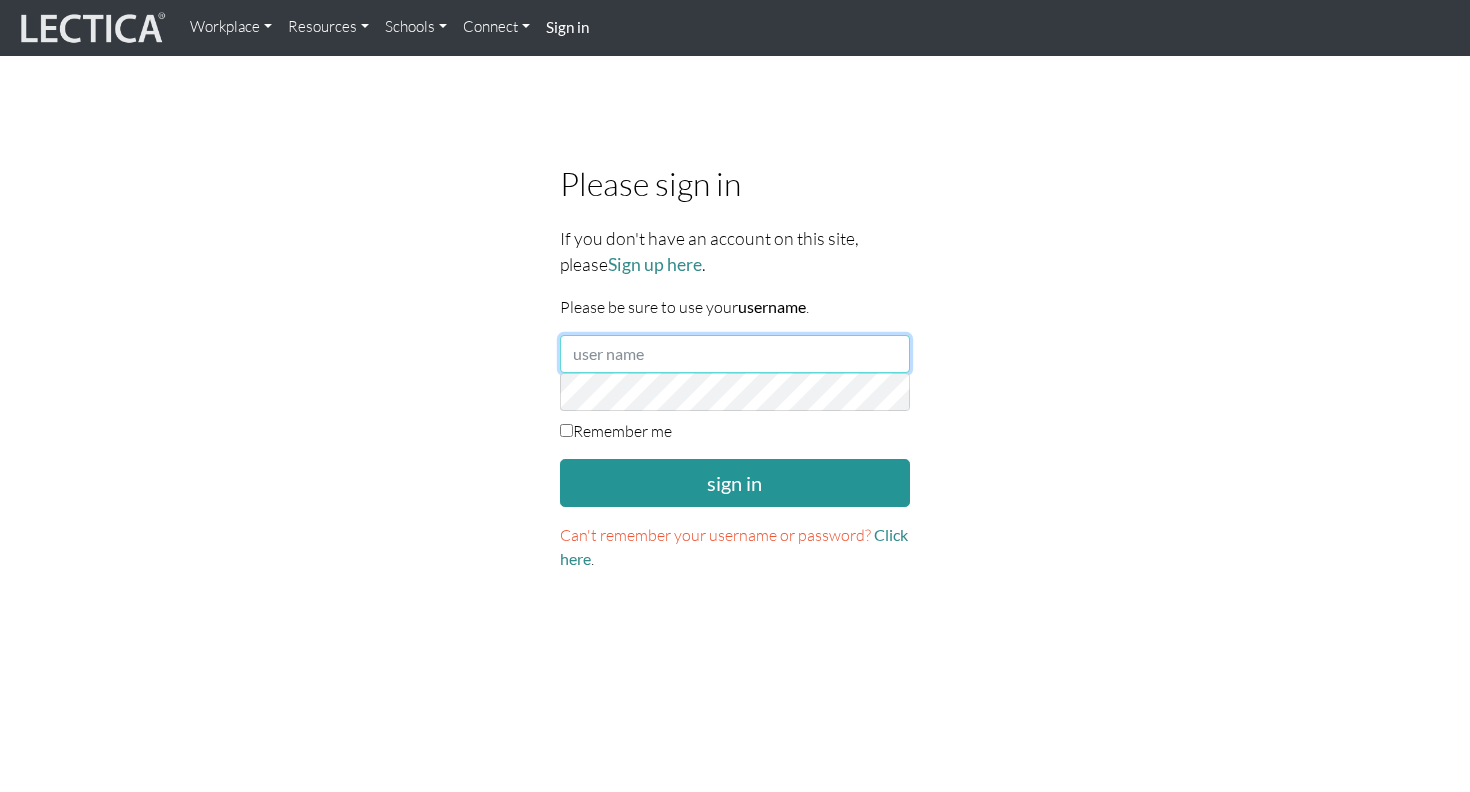 click at bounding box center [735, 354] 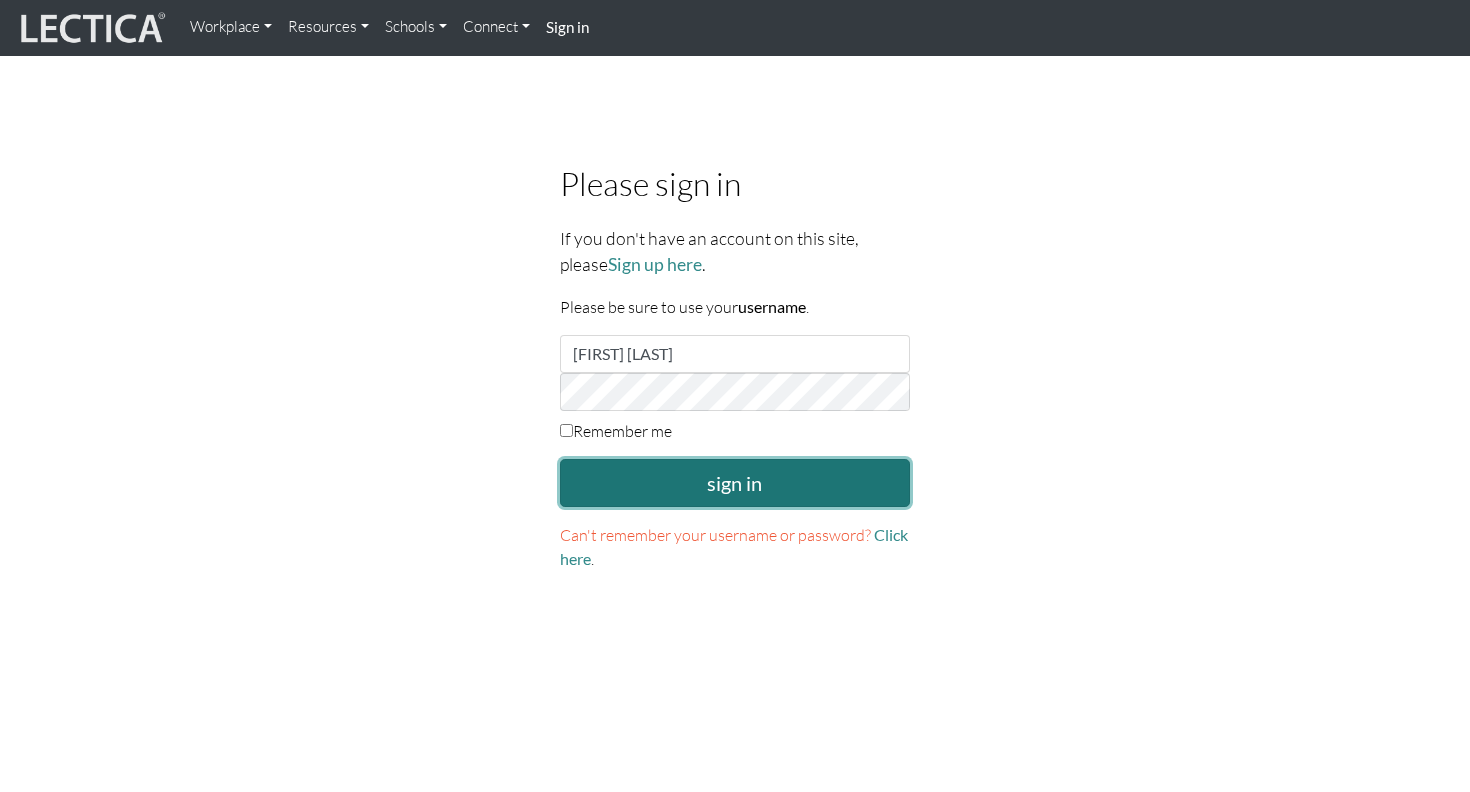 click on "sign in" at bounding box center [735, 483] 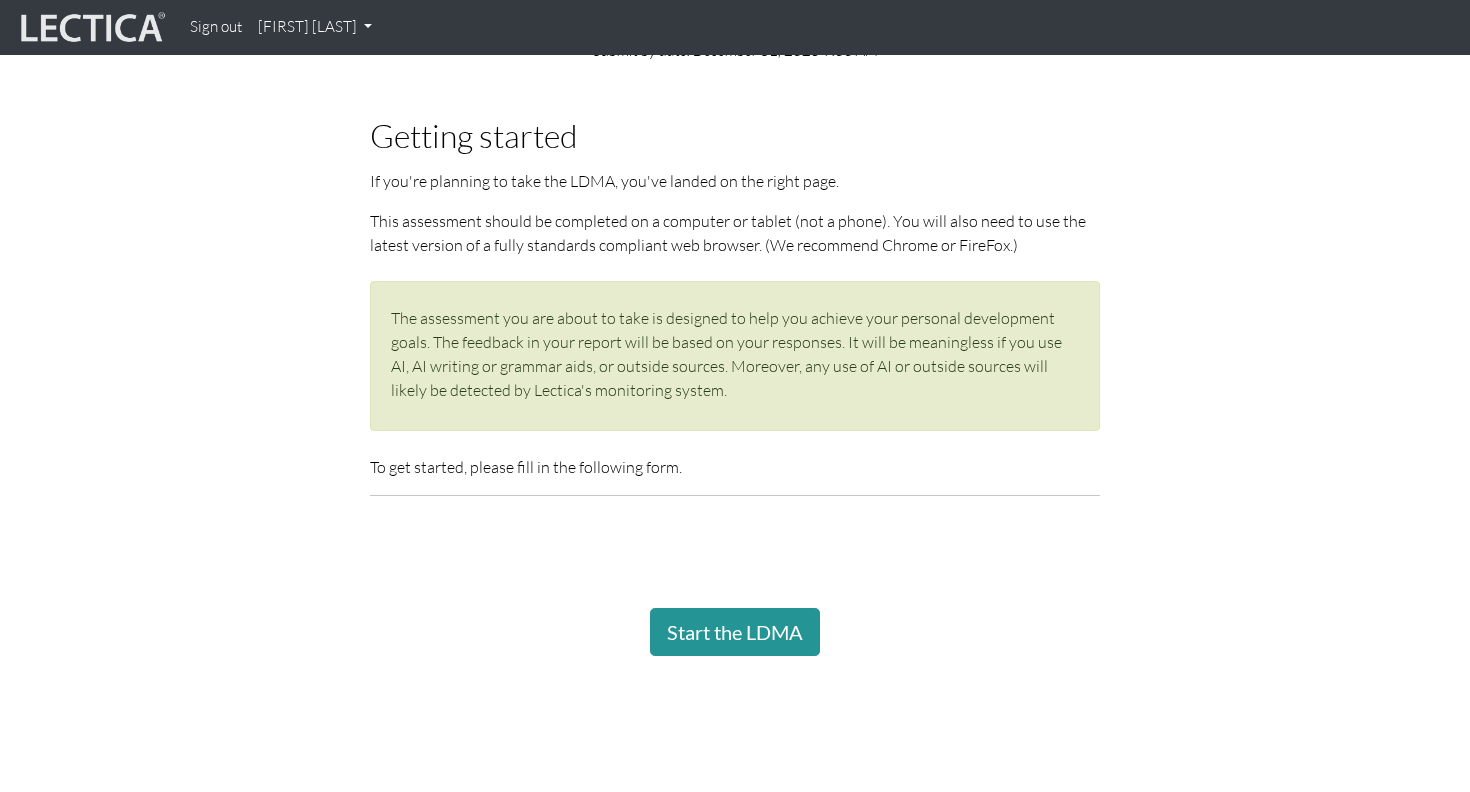 scroll, scrollTop: 186, scrollLeft: 0, axis: vertical 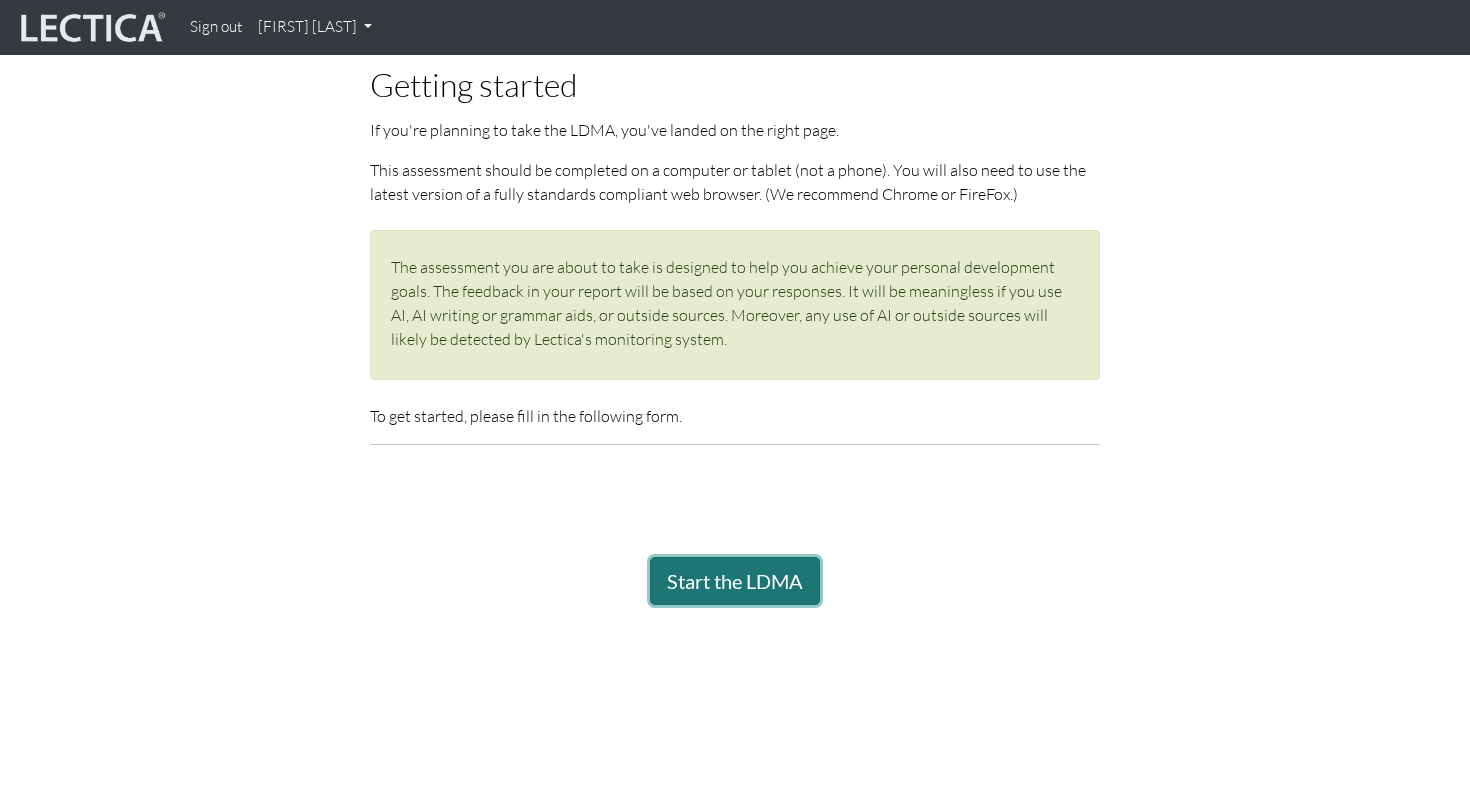 click on "Start the LDMA" at bounding box center [735, 581] 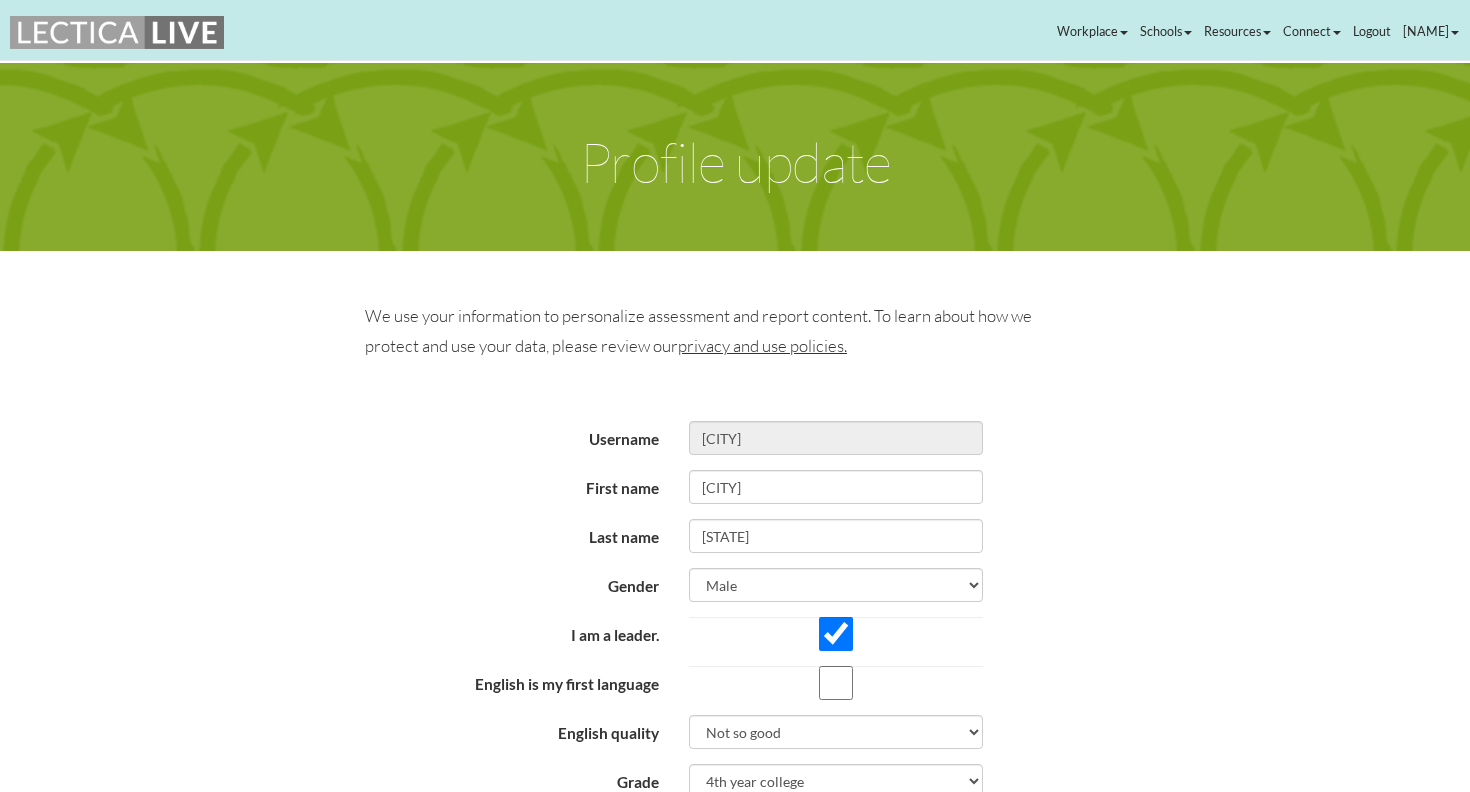 scroll, scrollTop: 0, scrollLeft: 0, axis: both 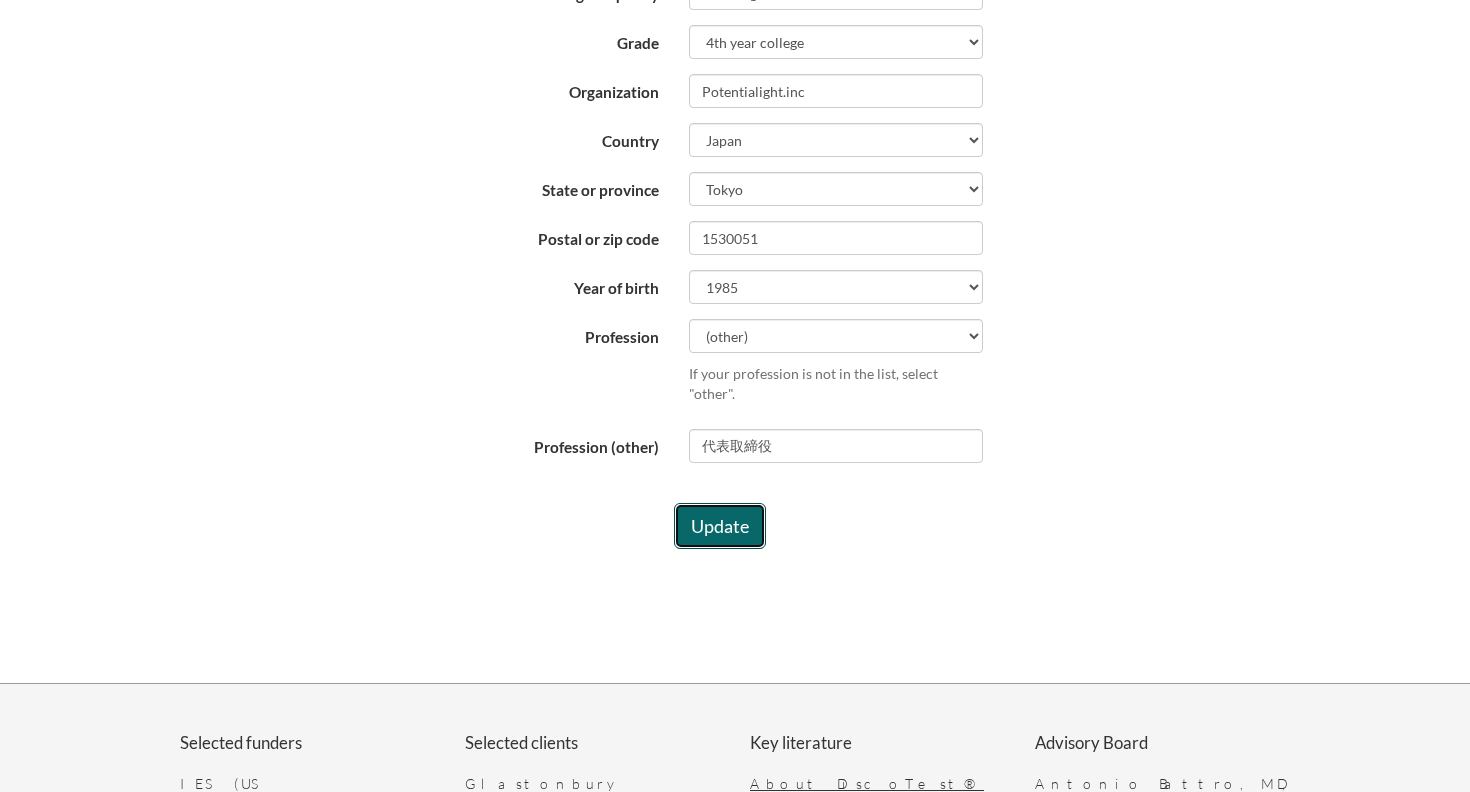 click on "Update" at bounding box center [720, 526] 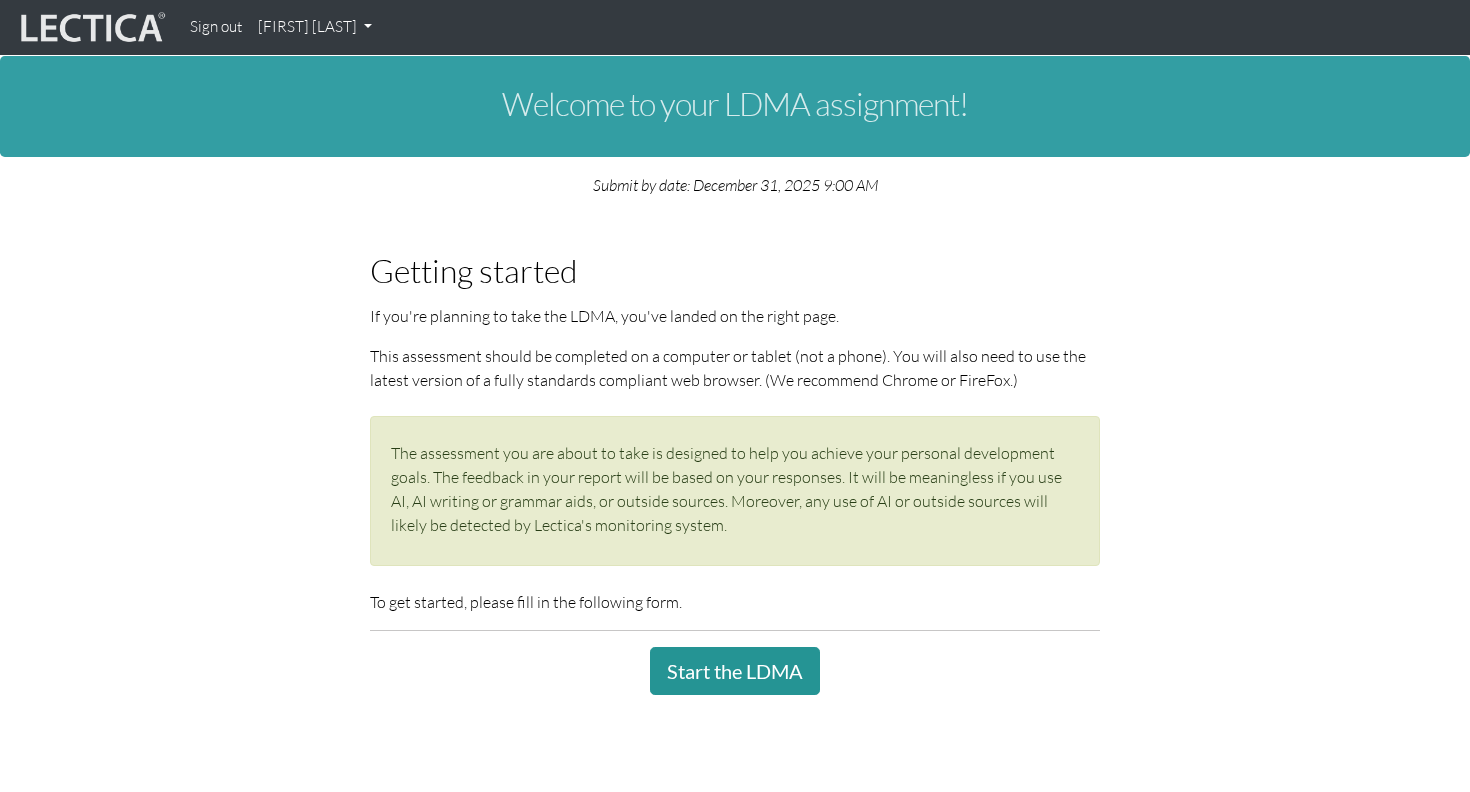 scroll, scrollTop: 0, scrollLeft: 0, axis: both 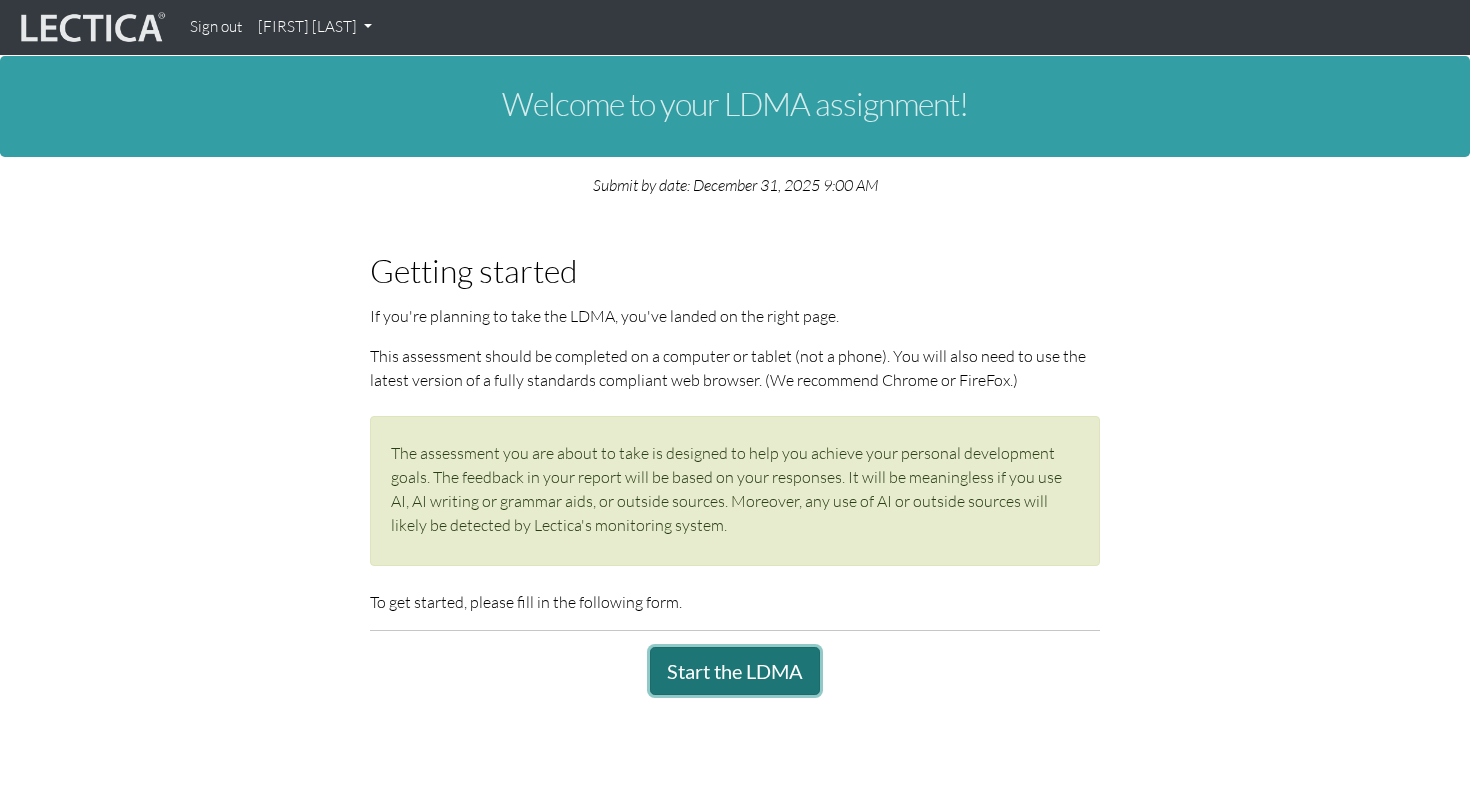 click on "Start the LDMA" at bounding box center [735, 671] 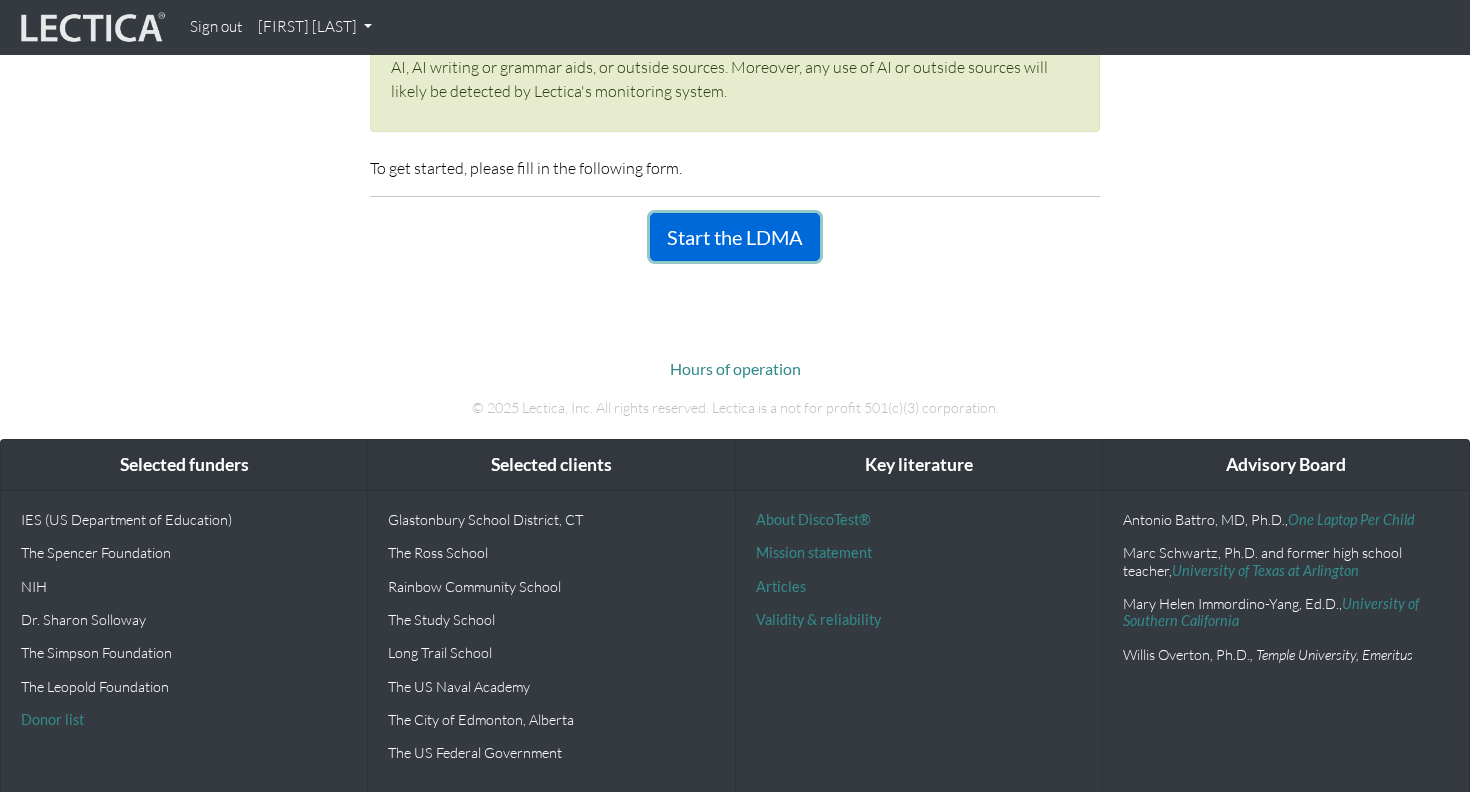 scroll, scrollTop: 439, scrollLeft: 0, axis: vertical 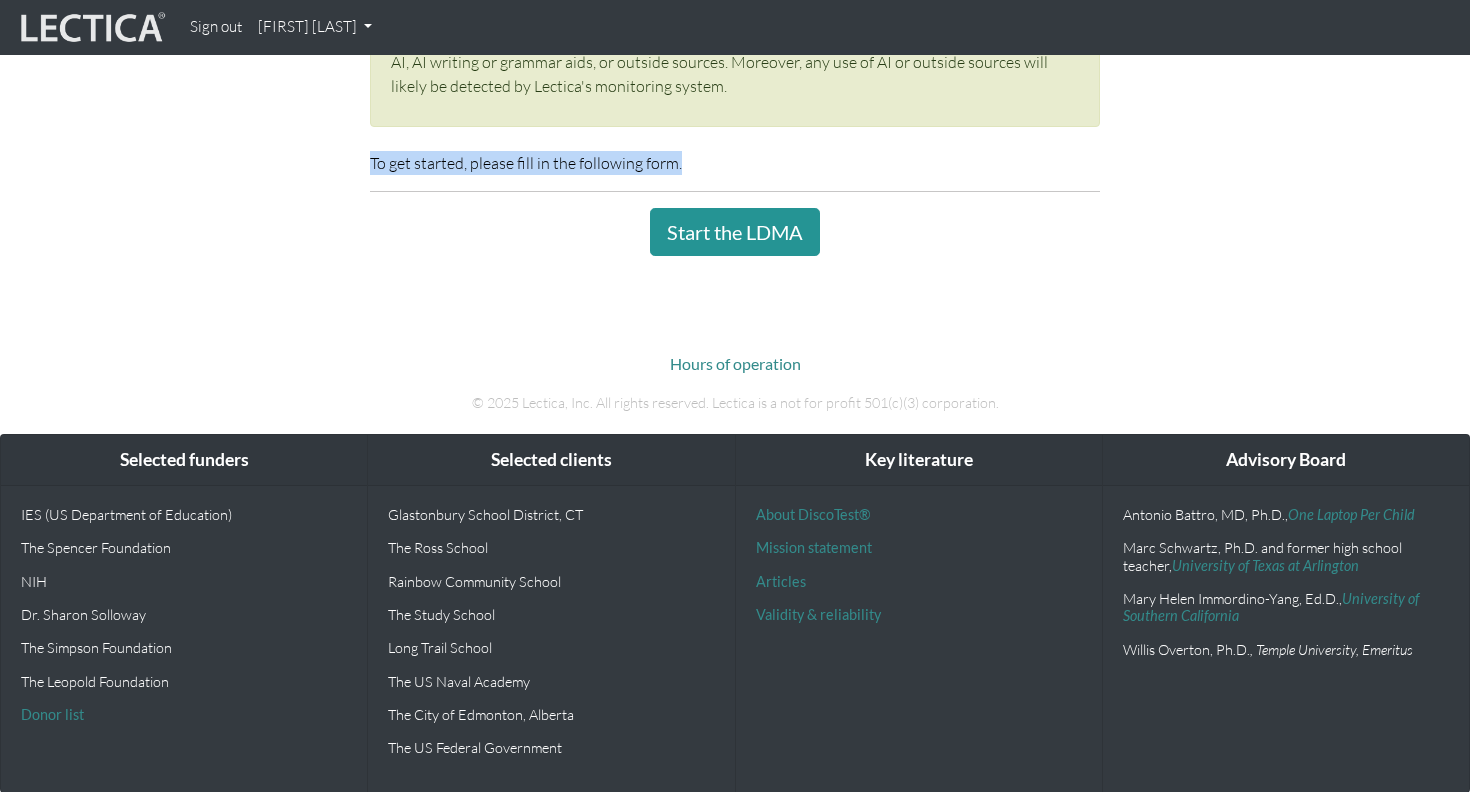 drag, startPoint x: 350, startPoint y: 158, endPoint x: 782, endPoint y: 158, distance: 432 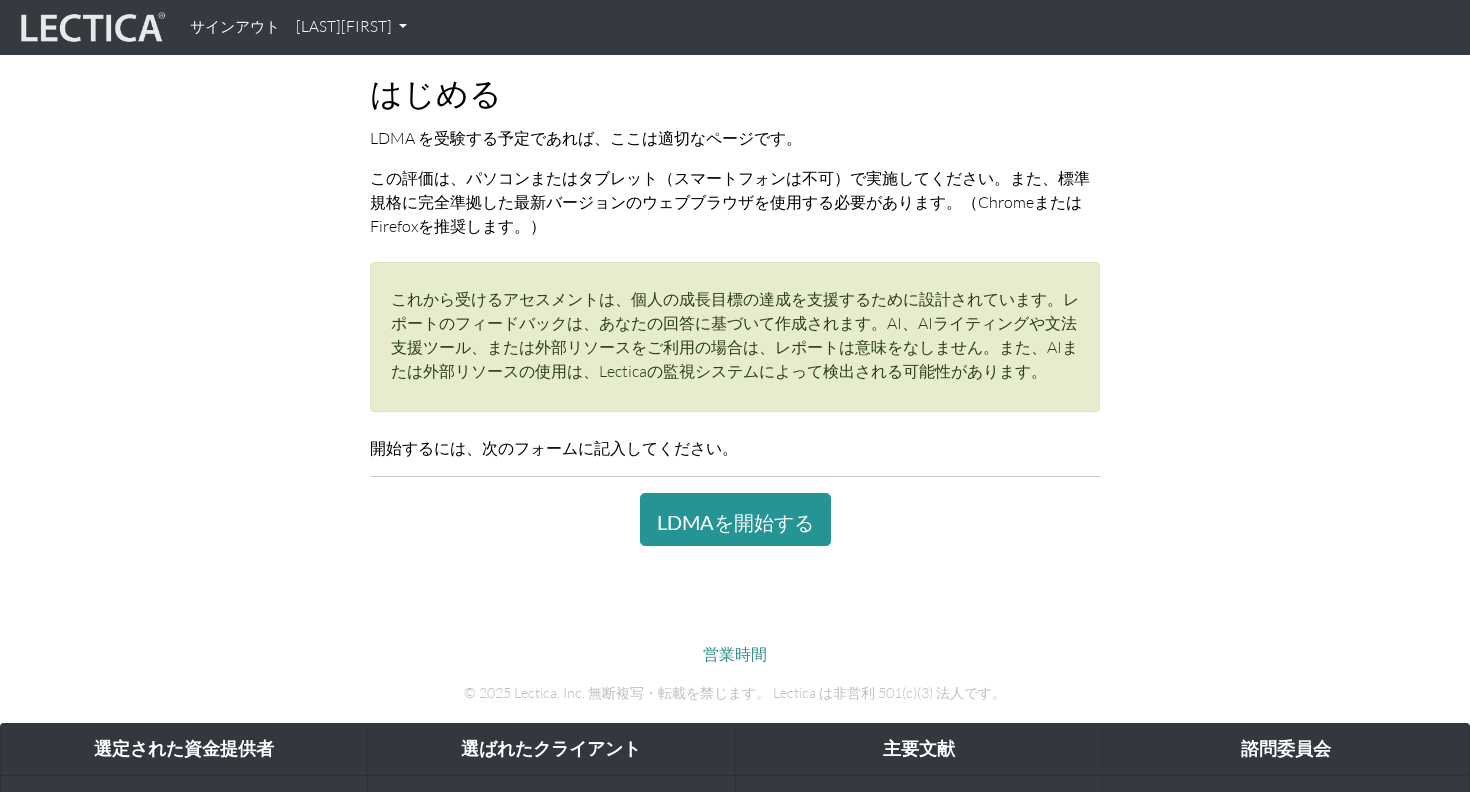 scroll, scrollTop: 166, scrollLeft: 0, axis: vertical 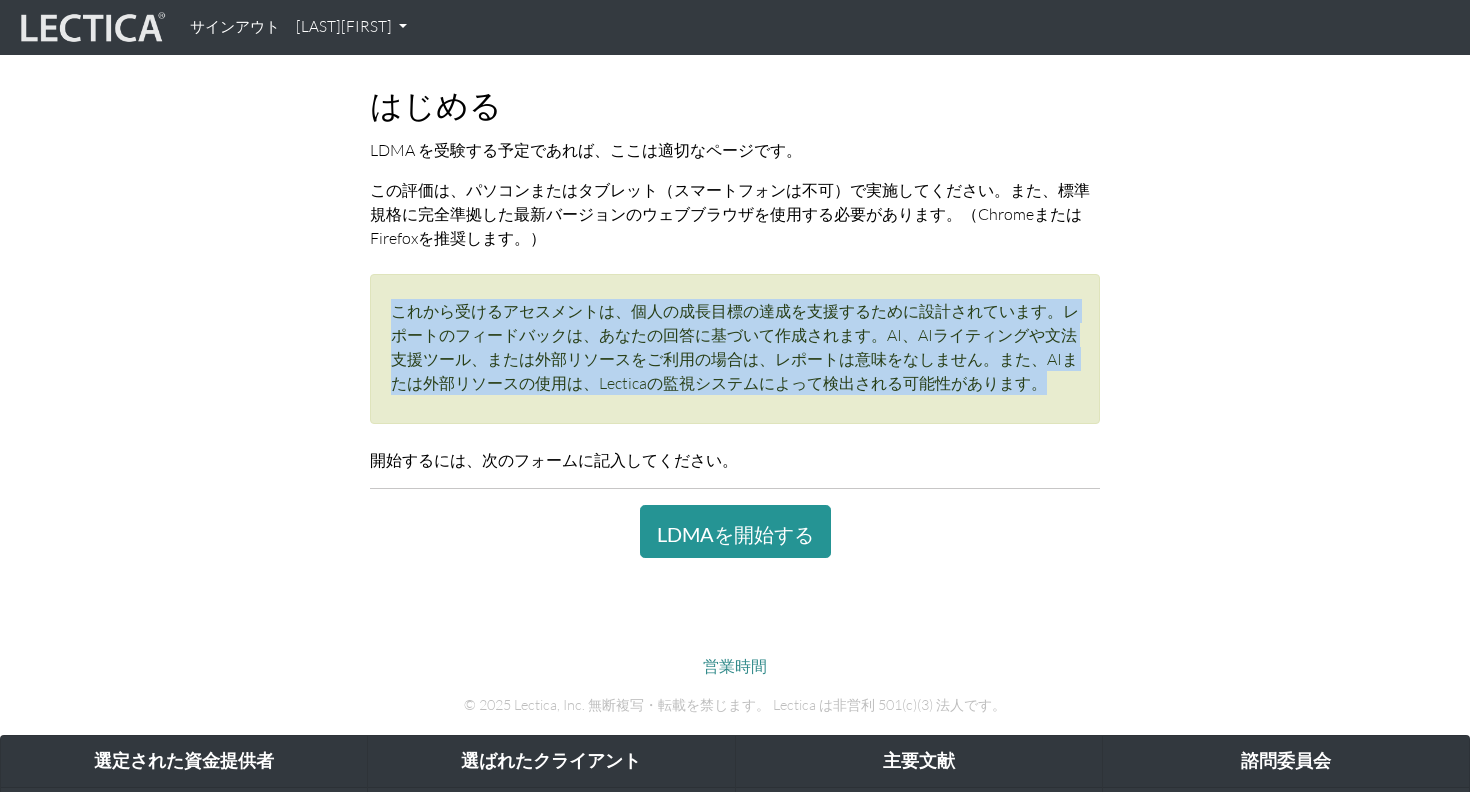 drag, startPoint x: 376, startPoint y: 292, endPoint x: 1065, endPoint y: 383, distance: 694.98346 